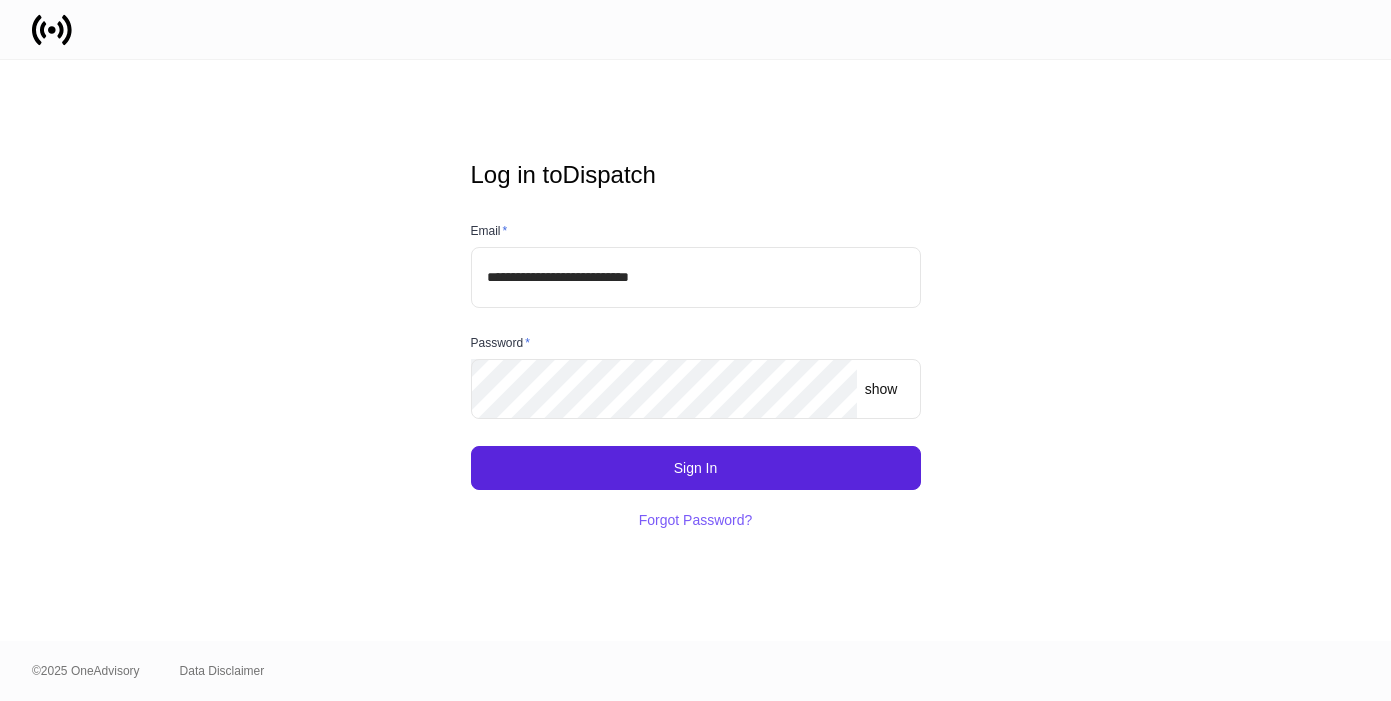 scroll, scrollTop: 0, scrollLeft: 0, axis: both 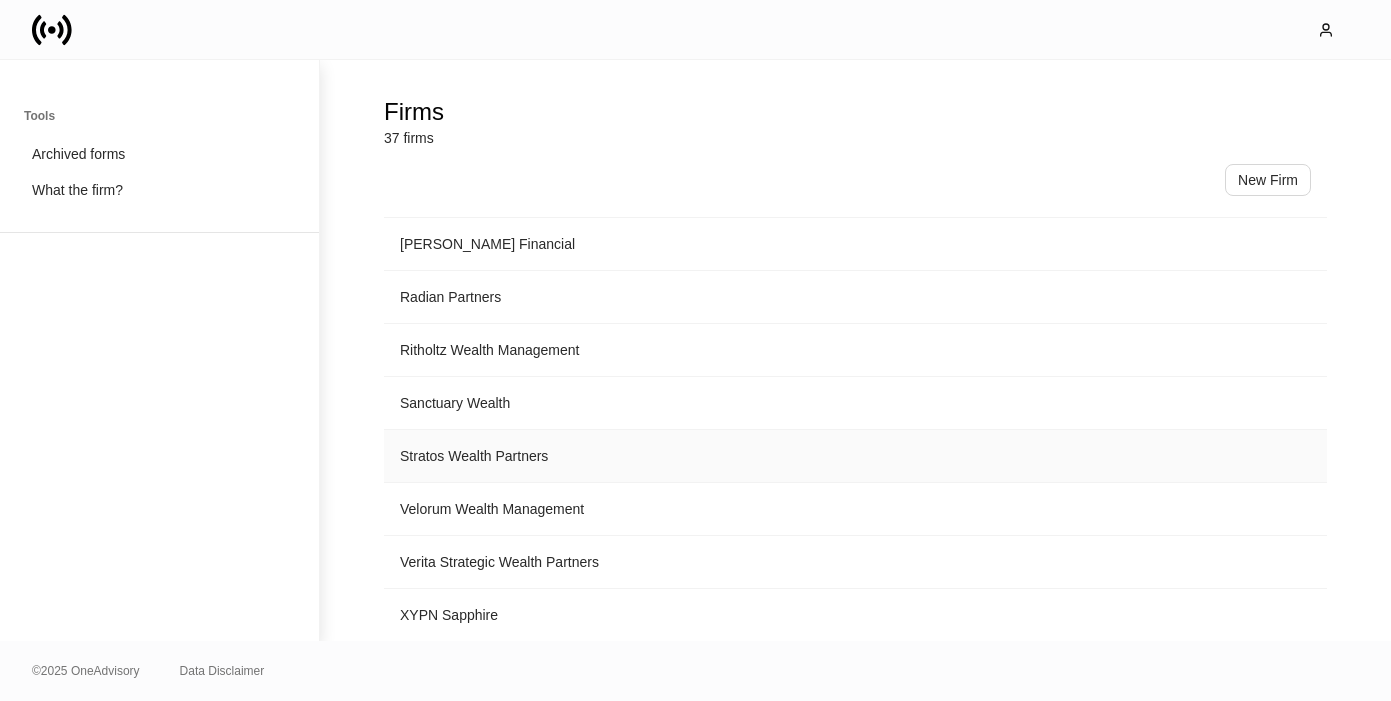 click on "Stratos Wealth Partners" at bounding box center (855, 456) 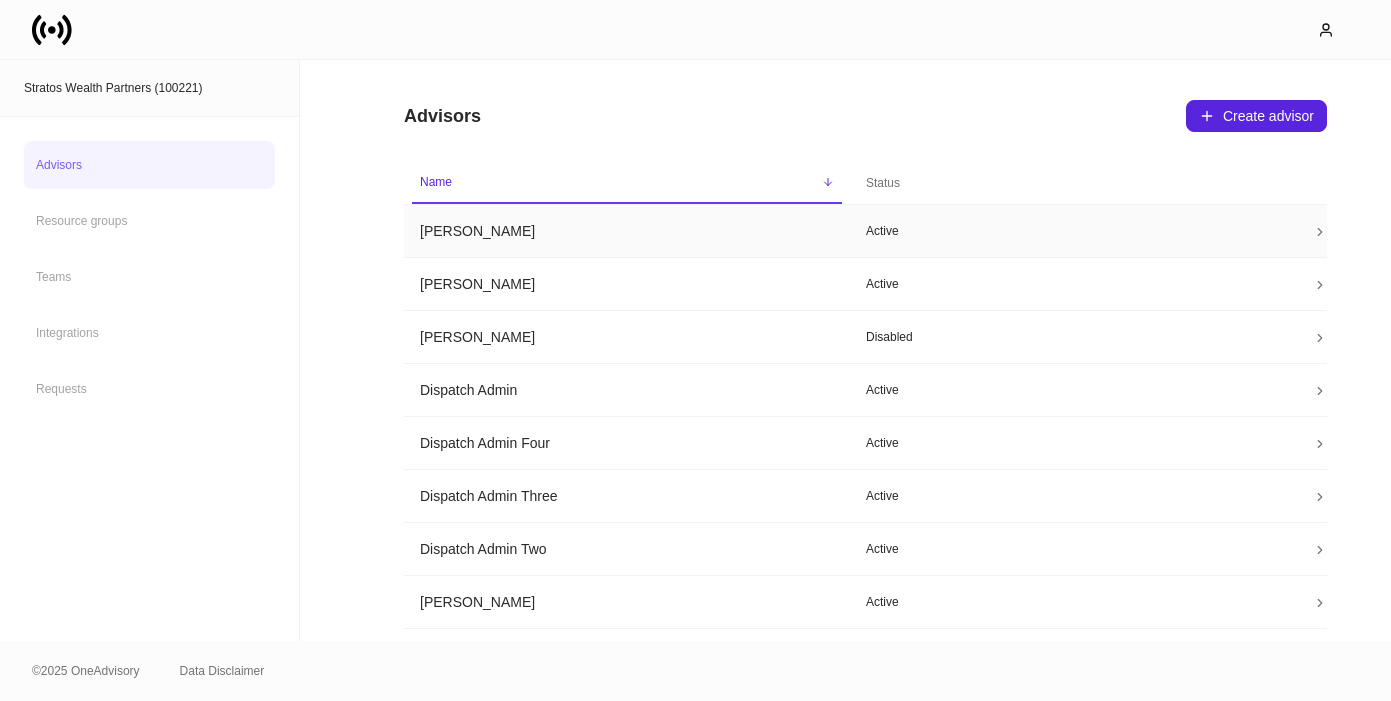 click on "[PERSON_NAME]" at bounding box center [627, 231] 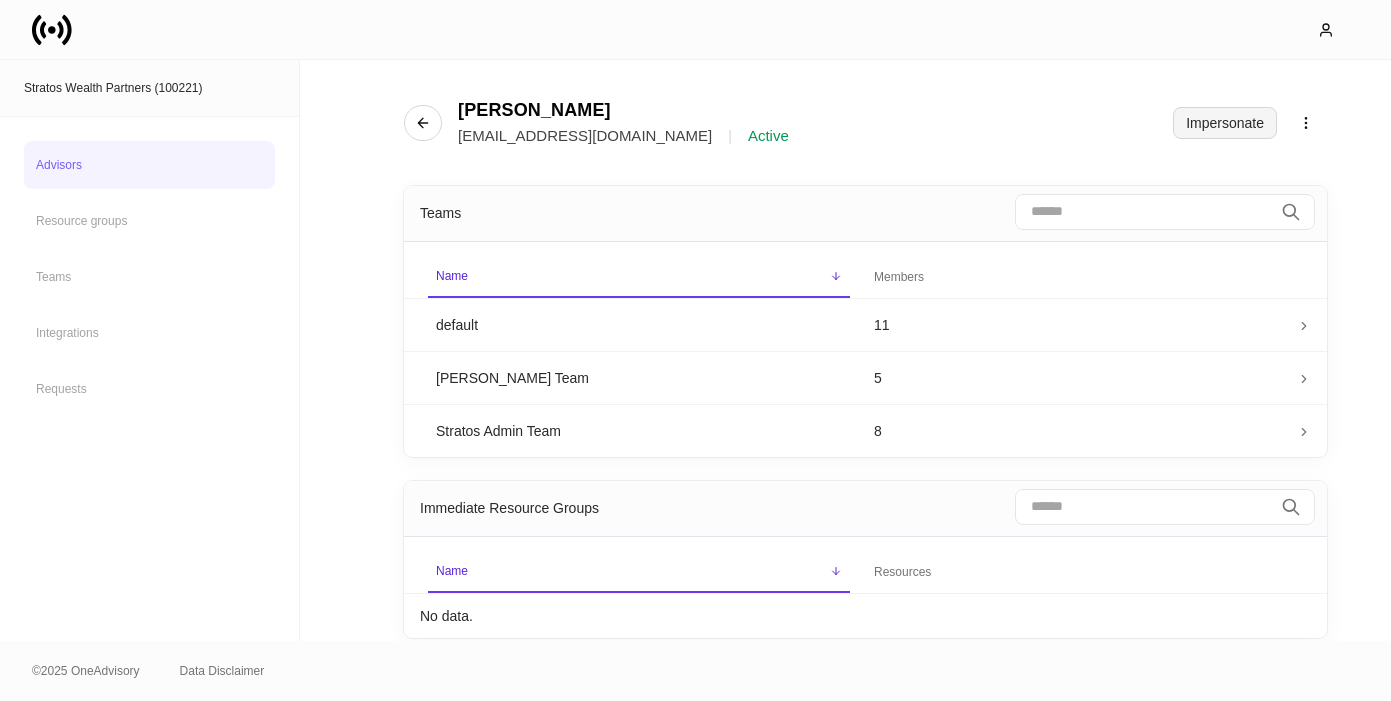 click on "Impersonate" at bounding box center [1225, 123] 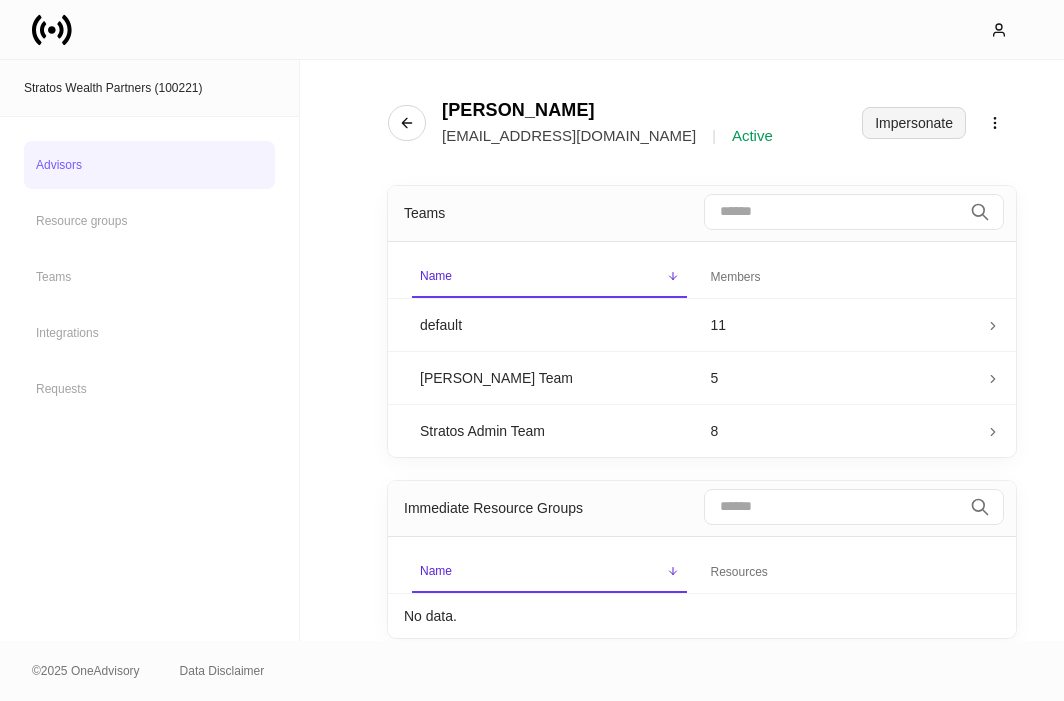 click on "Impersonate" at bounding box center [914, 123] 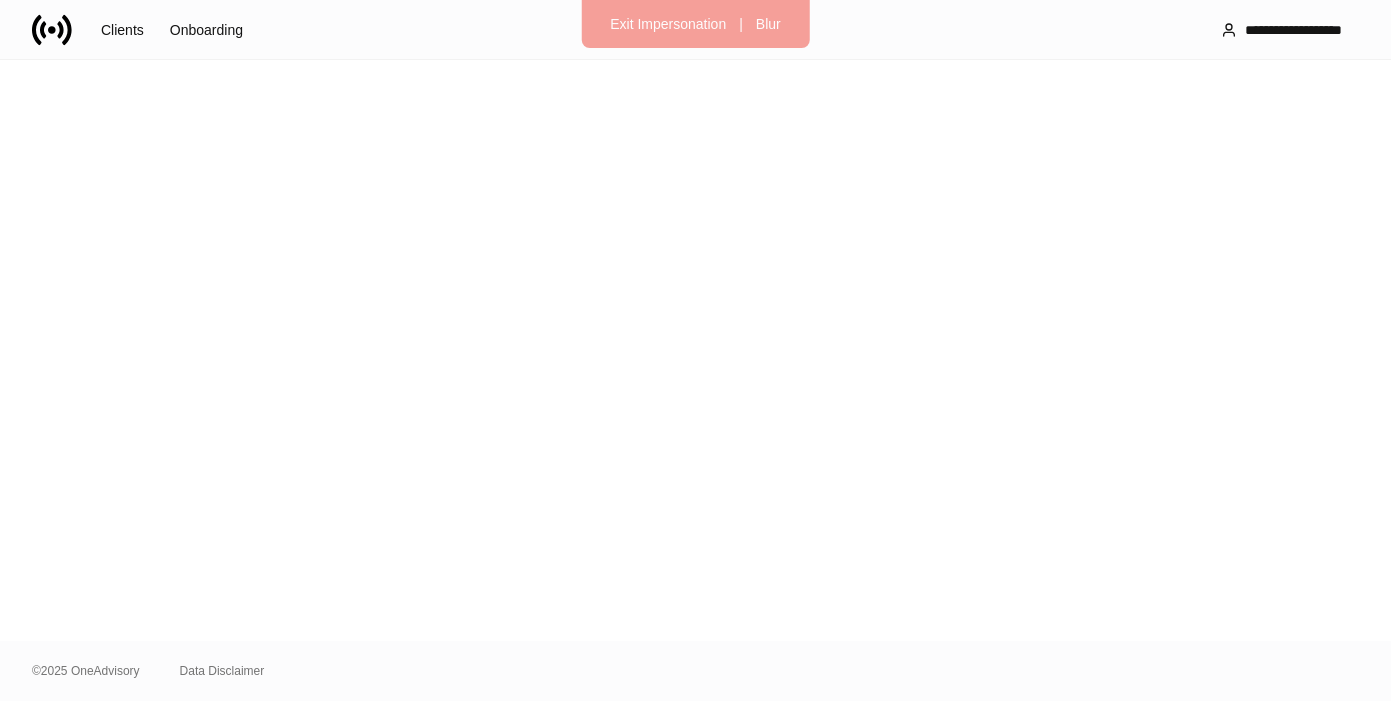 scroll, scrollTop: 0, scrollLeft: 0, axis: both 